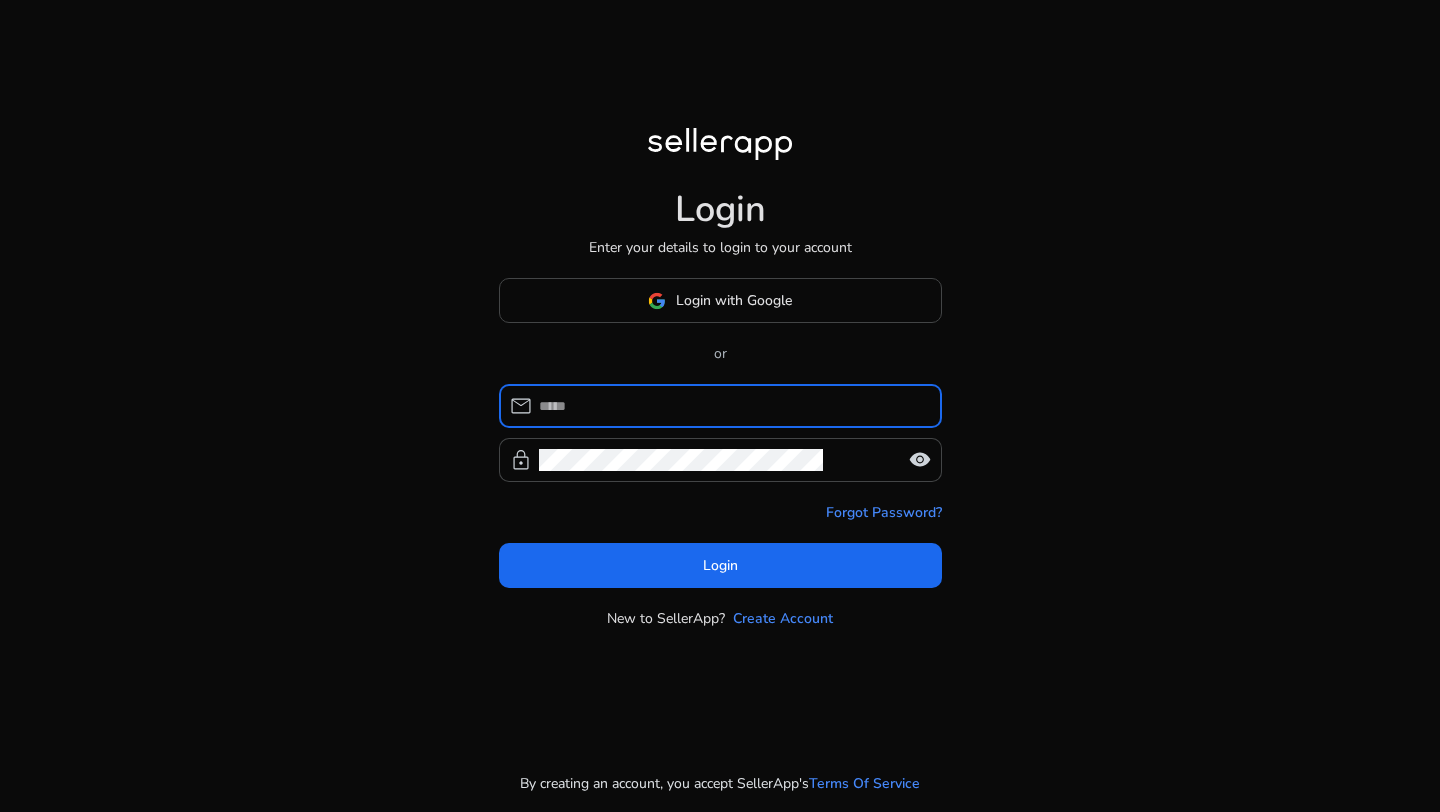 scroll, scrollTop: 0, scrollLeft: 0, axis: both 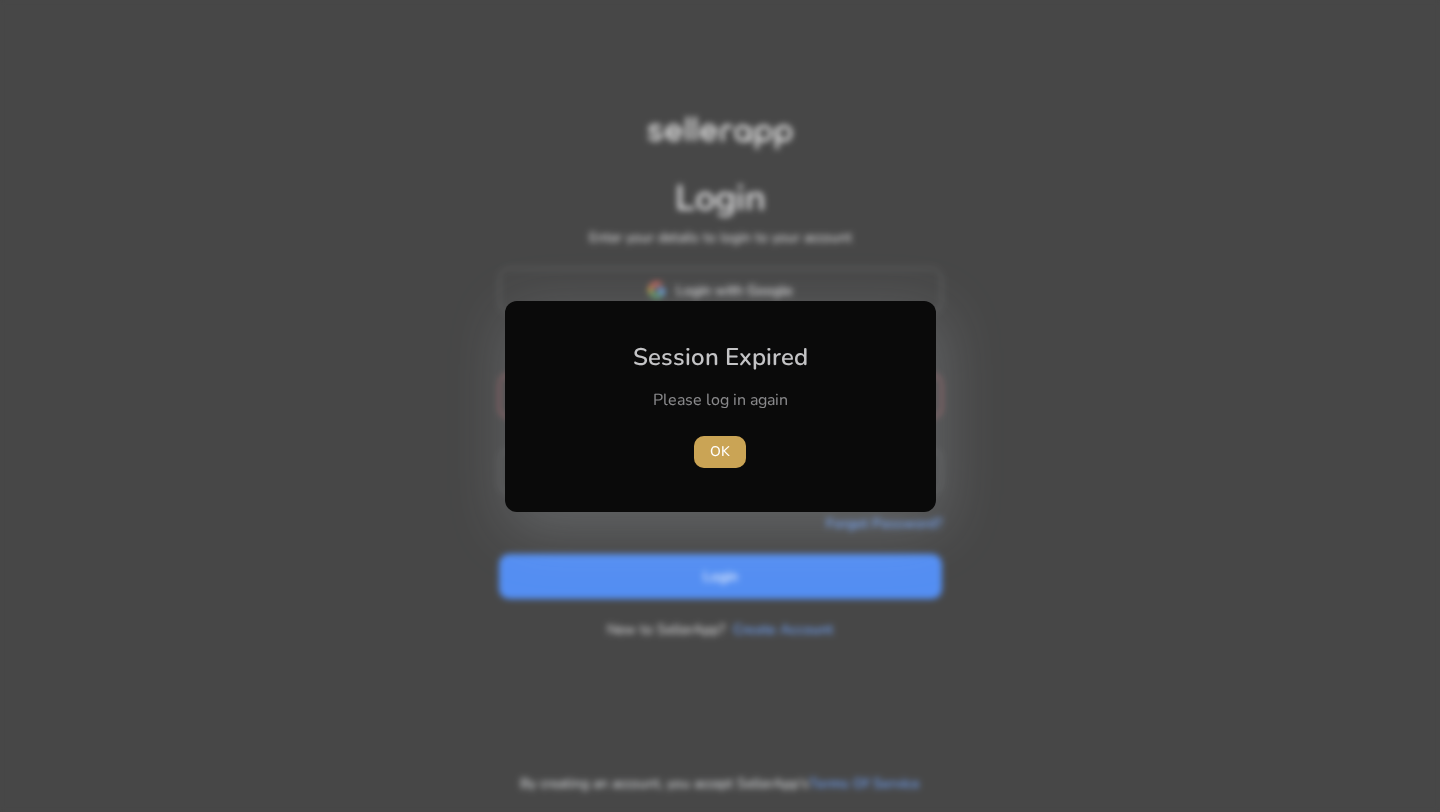 click on "OK" at bounding box center (720, 451) 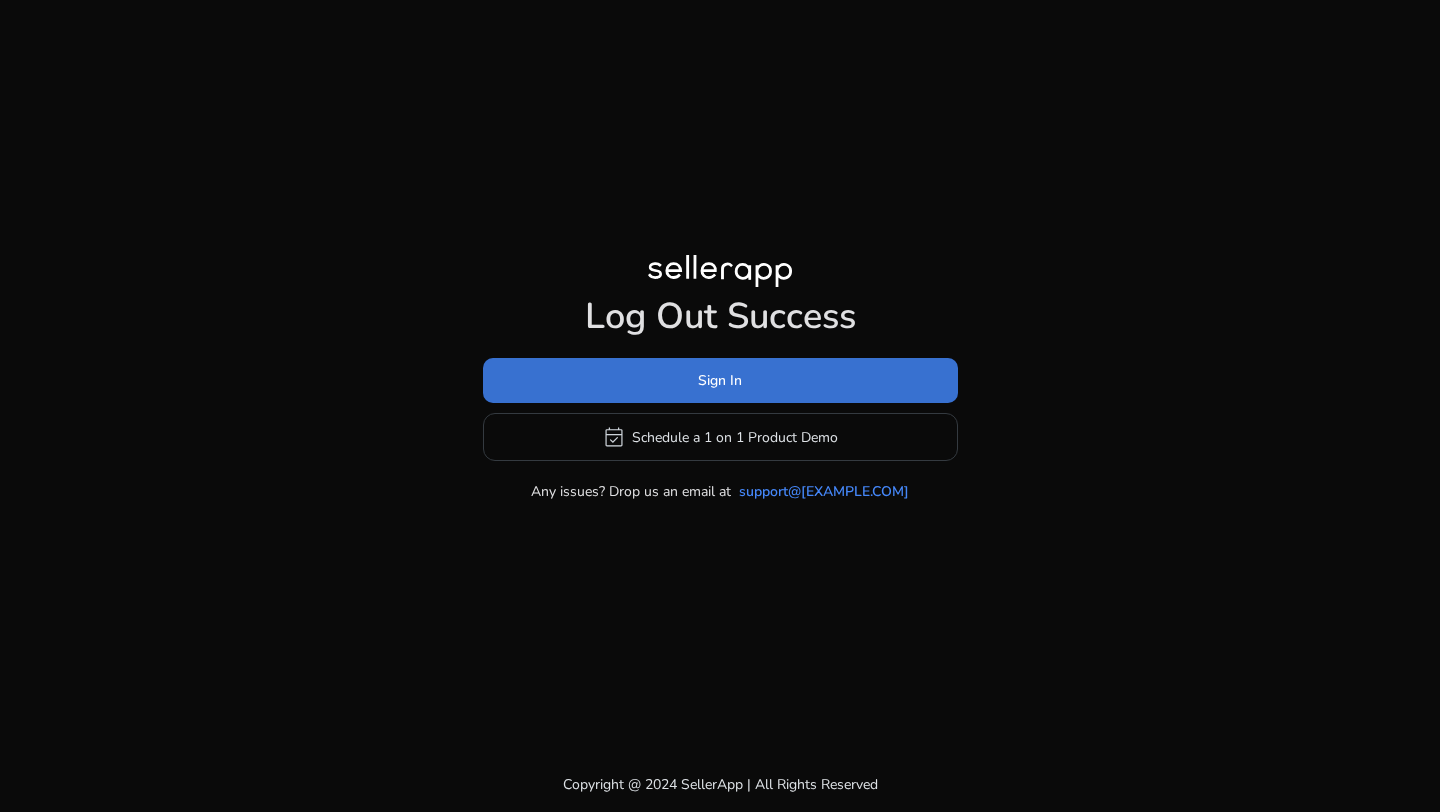 click on "Sign In" 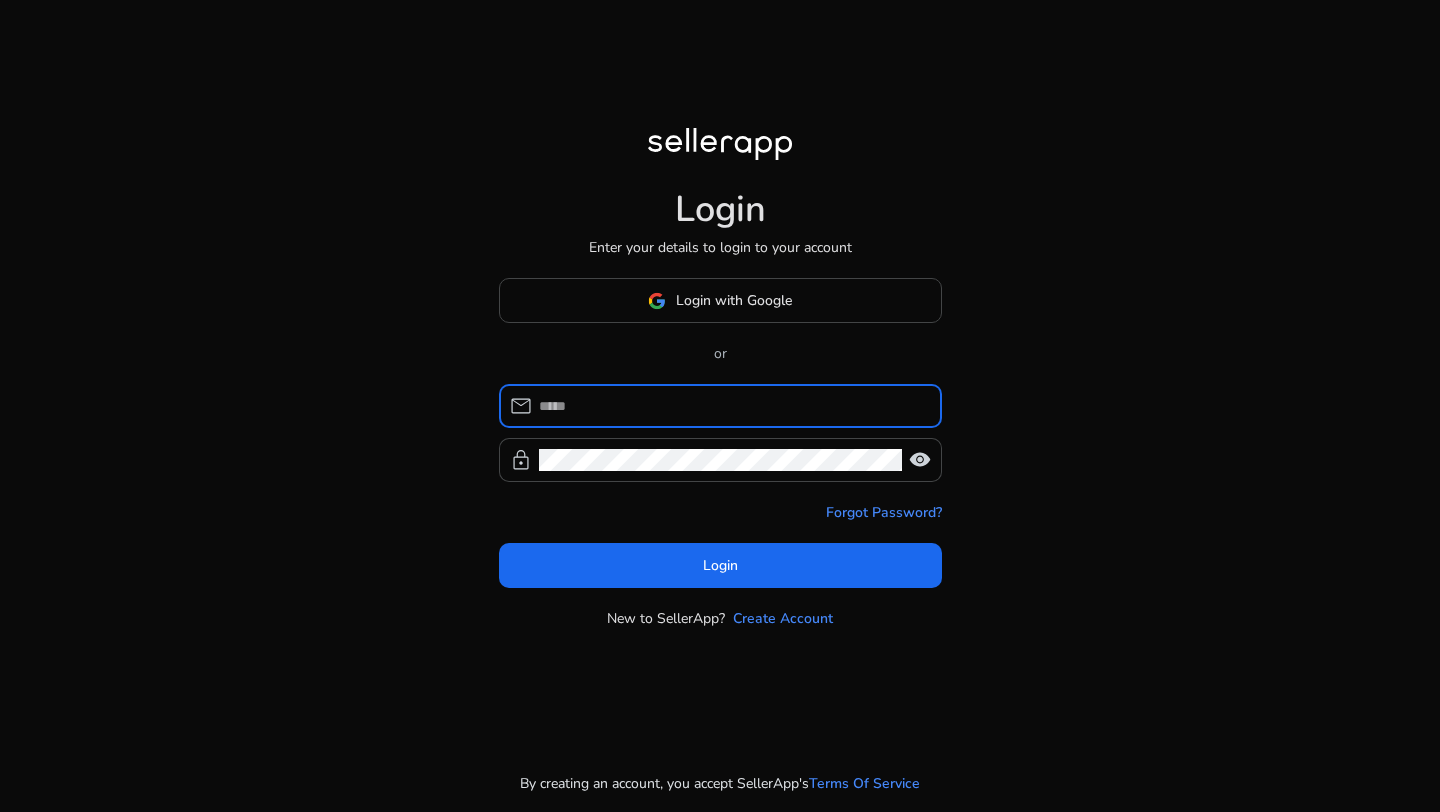 click at bounding box center [732, 406] 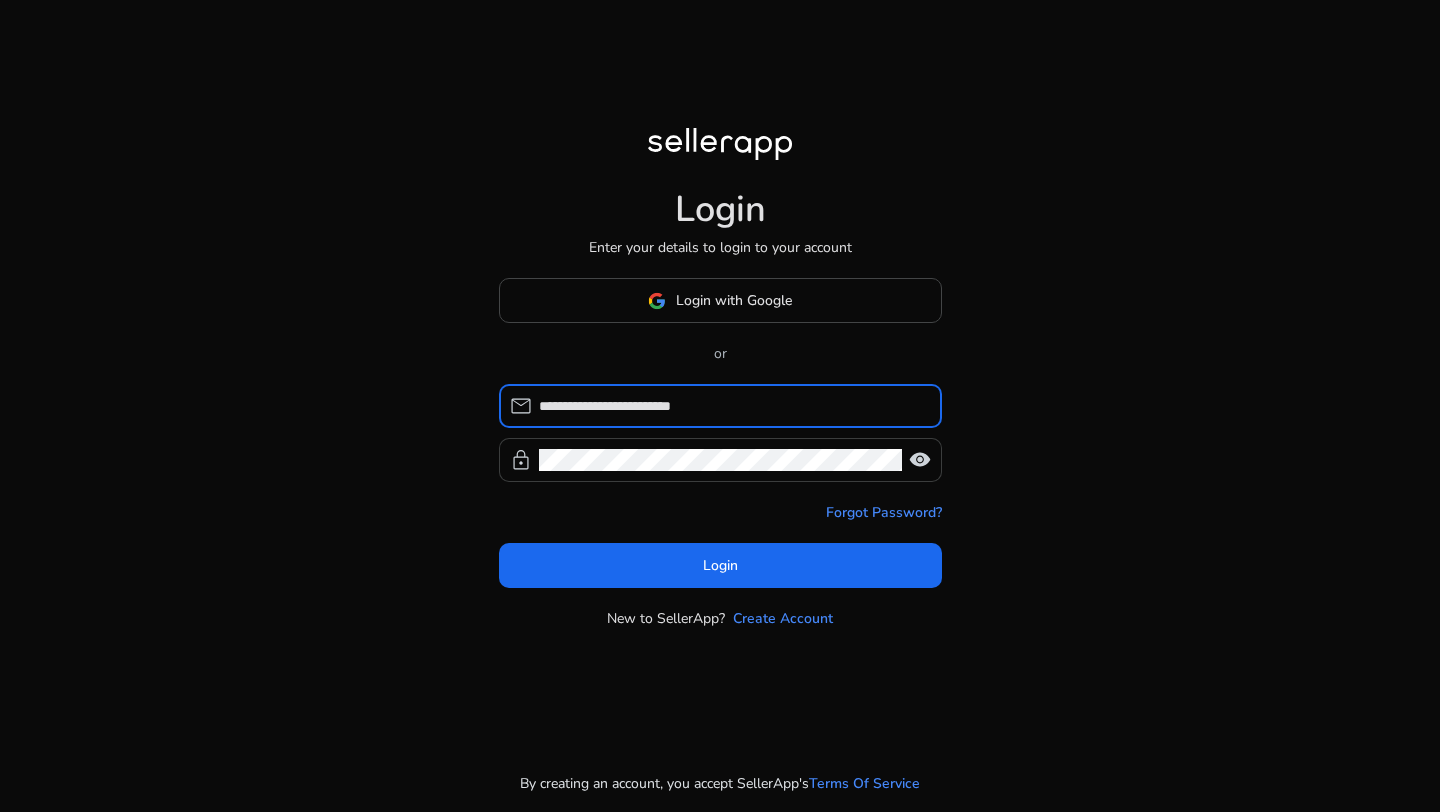 click 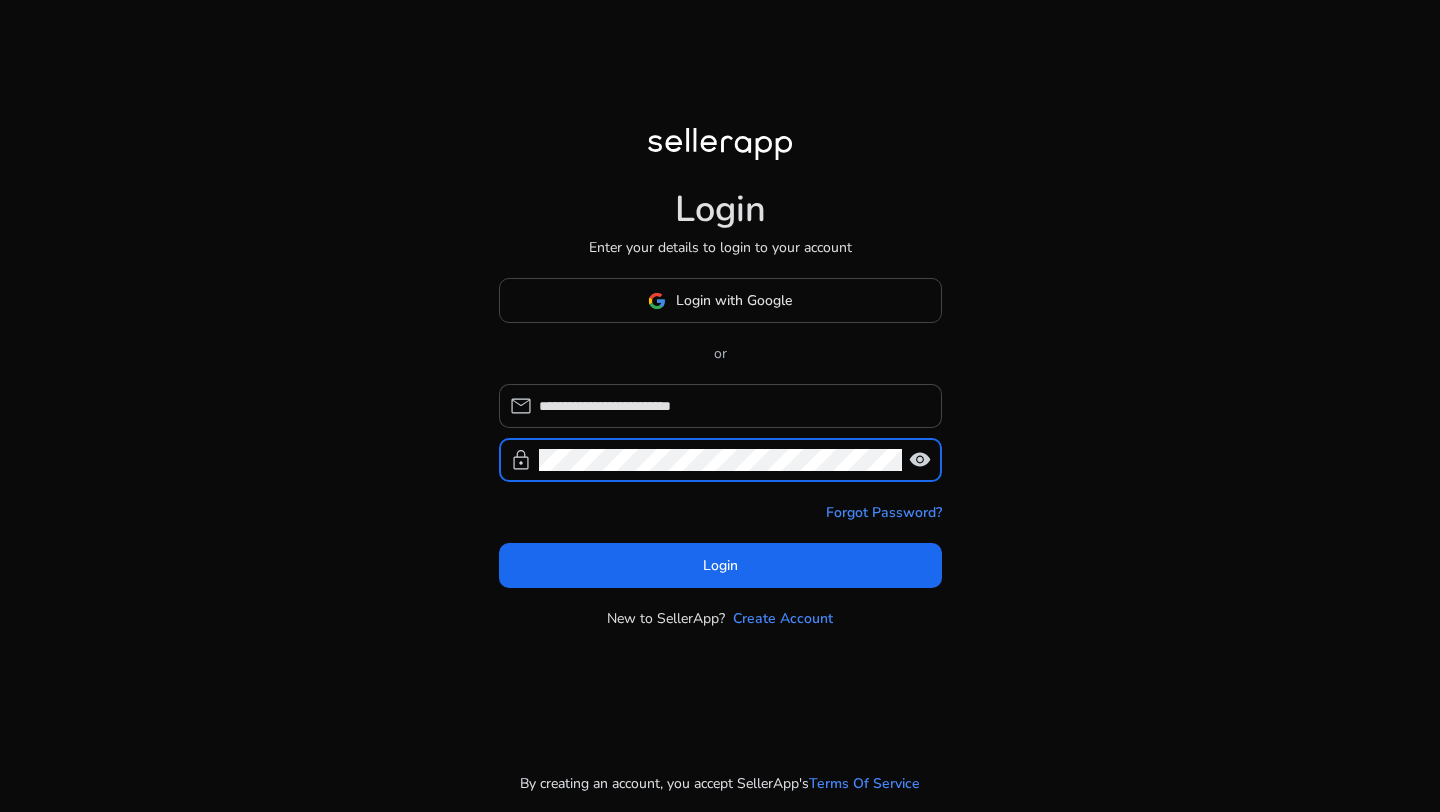 click on "Login" at bounding box center (720, 565) 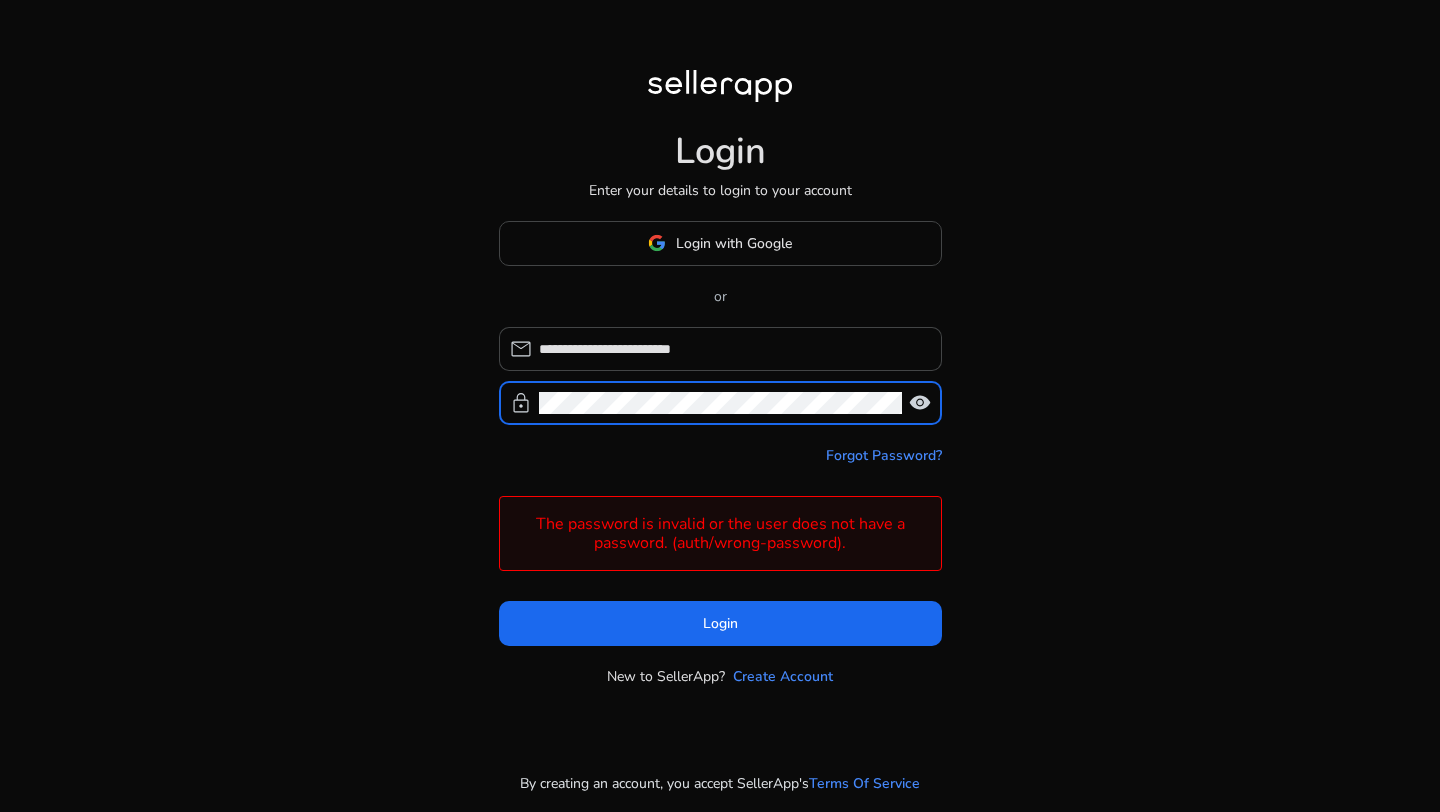 click on "Login" at bounding box center (720, 623) 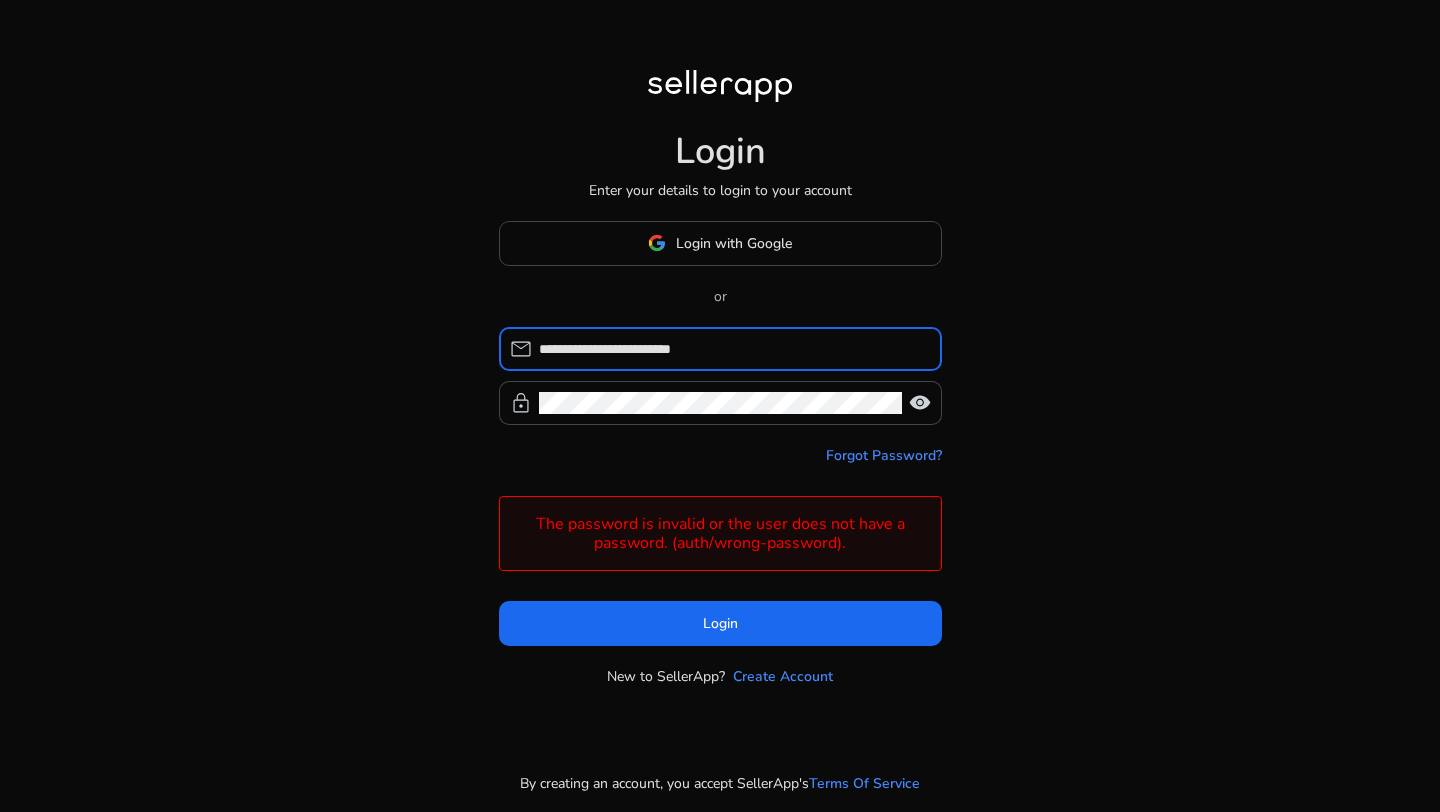 click on "**********" at bounding box center (732, 349) 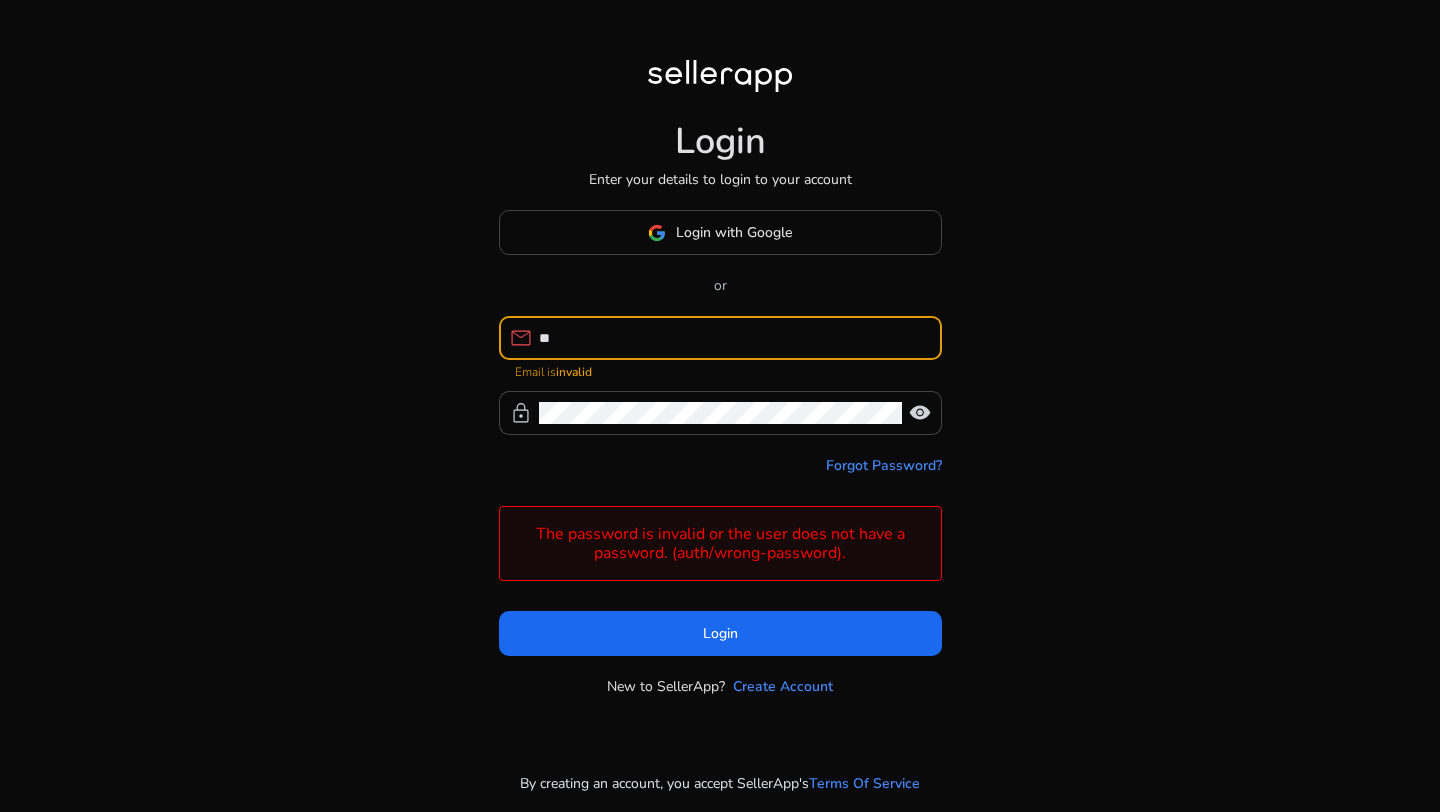 type on "*" 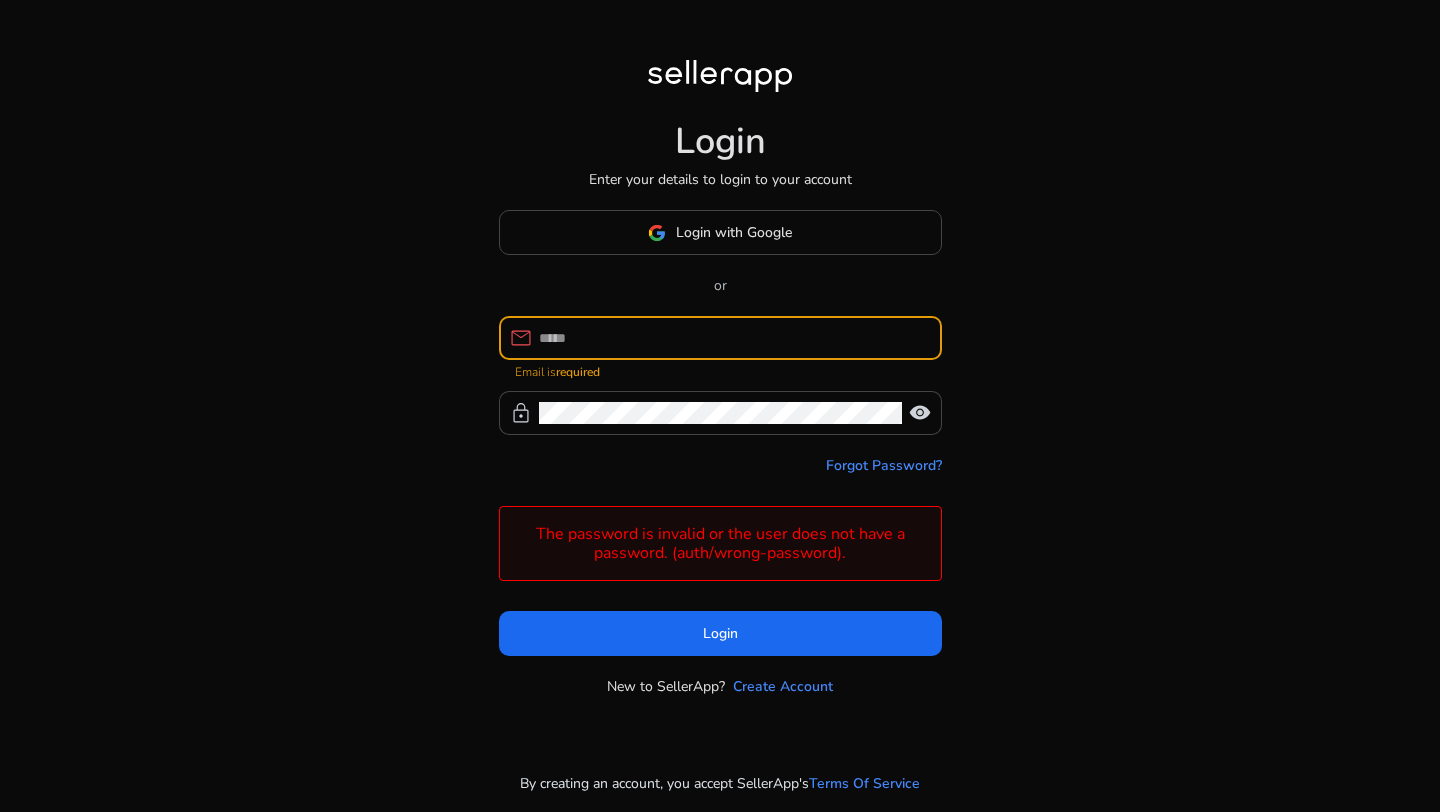 click at bounding box center (732, 338) 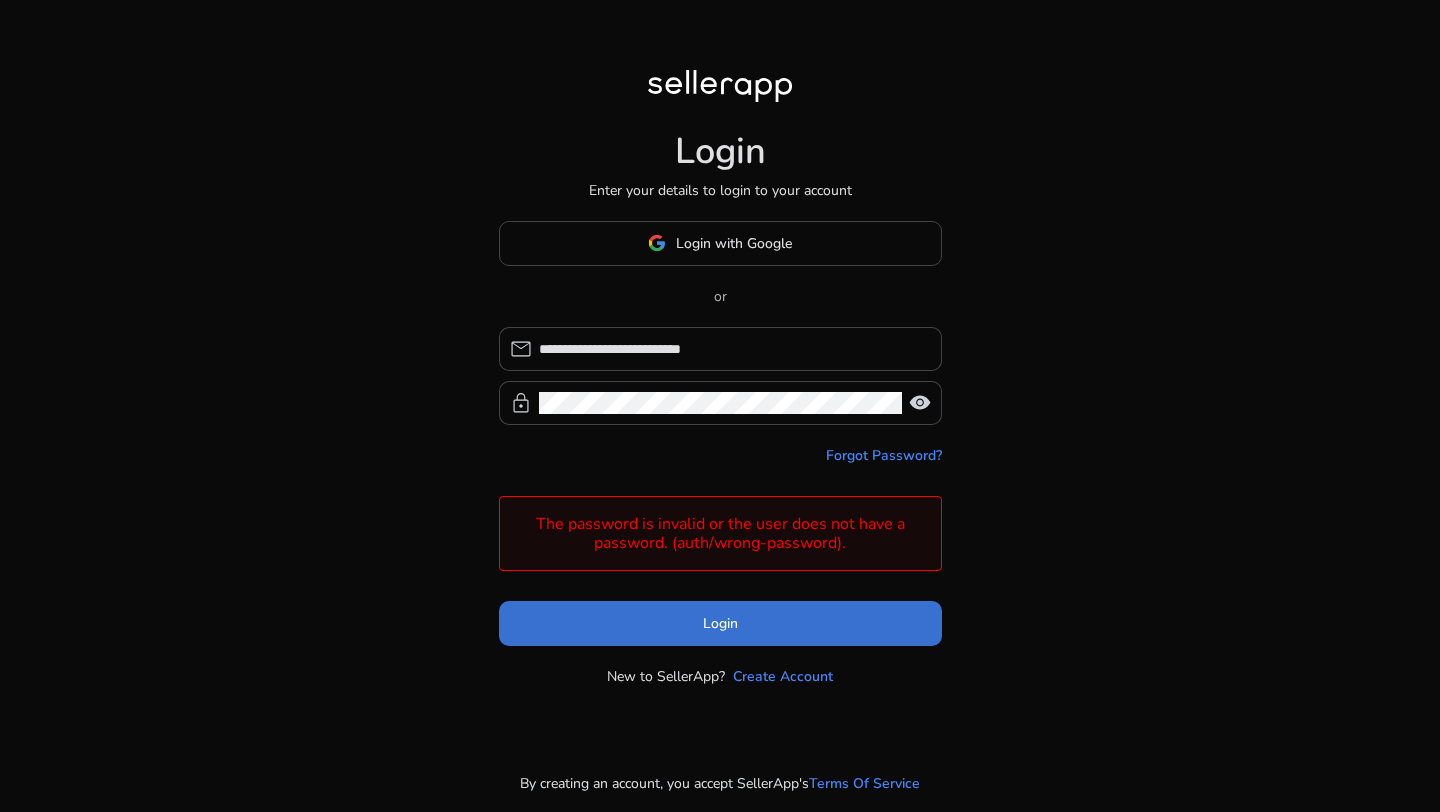 click at bounding box center (720, 623) 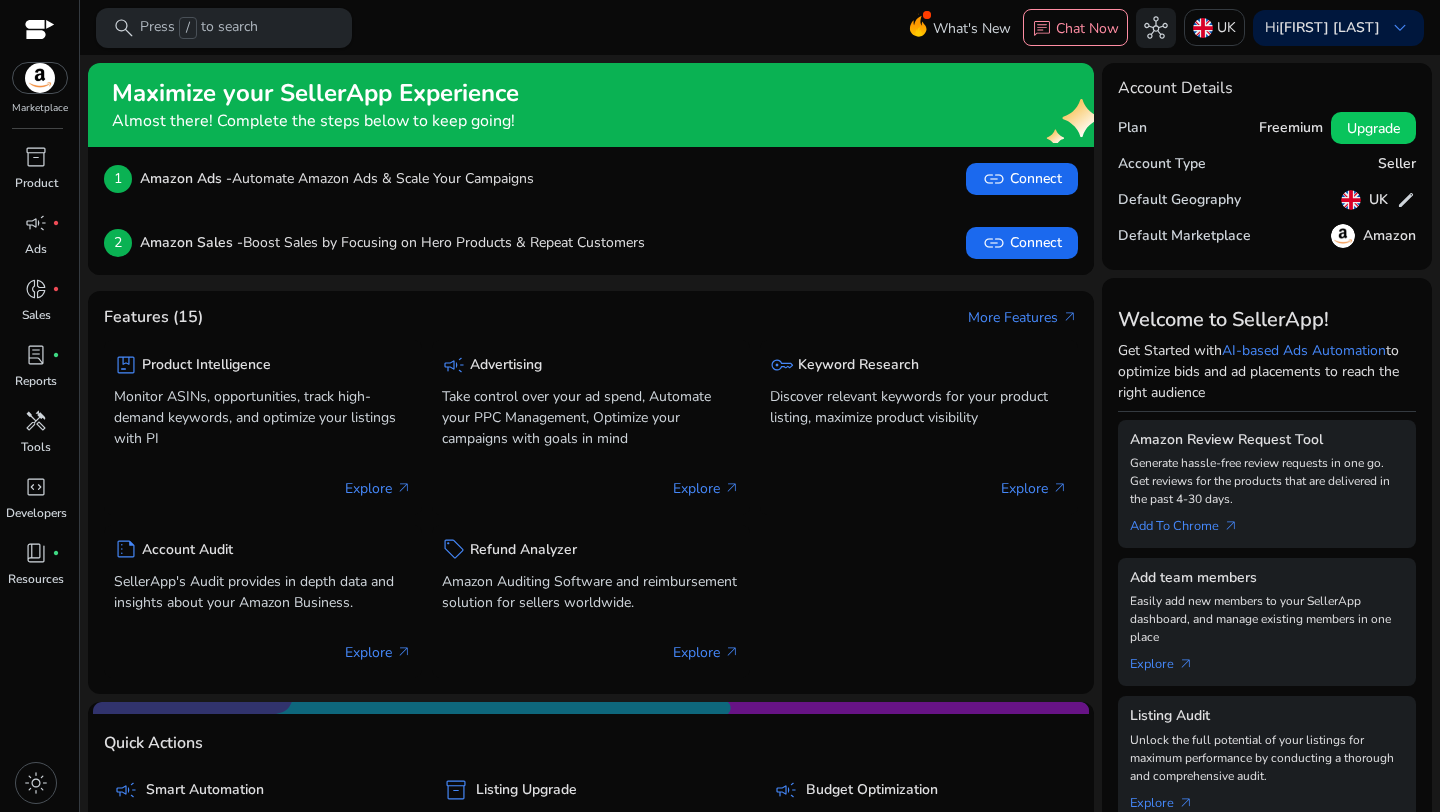 click on "/" at bounding box center (188, 28) 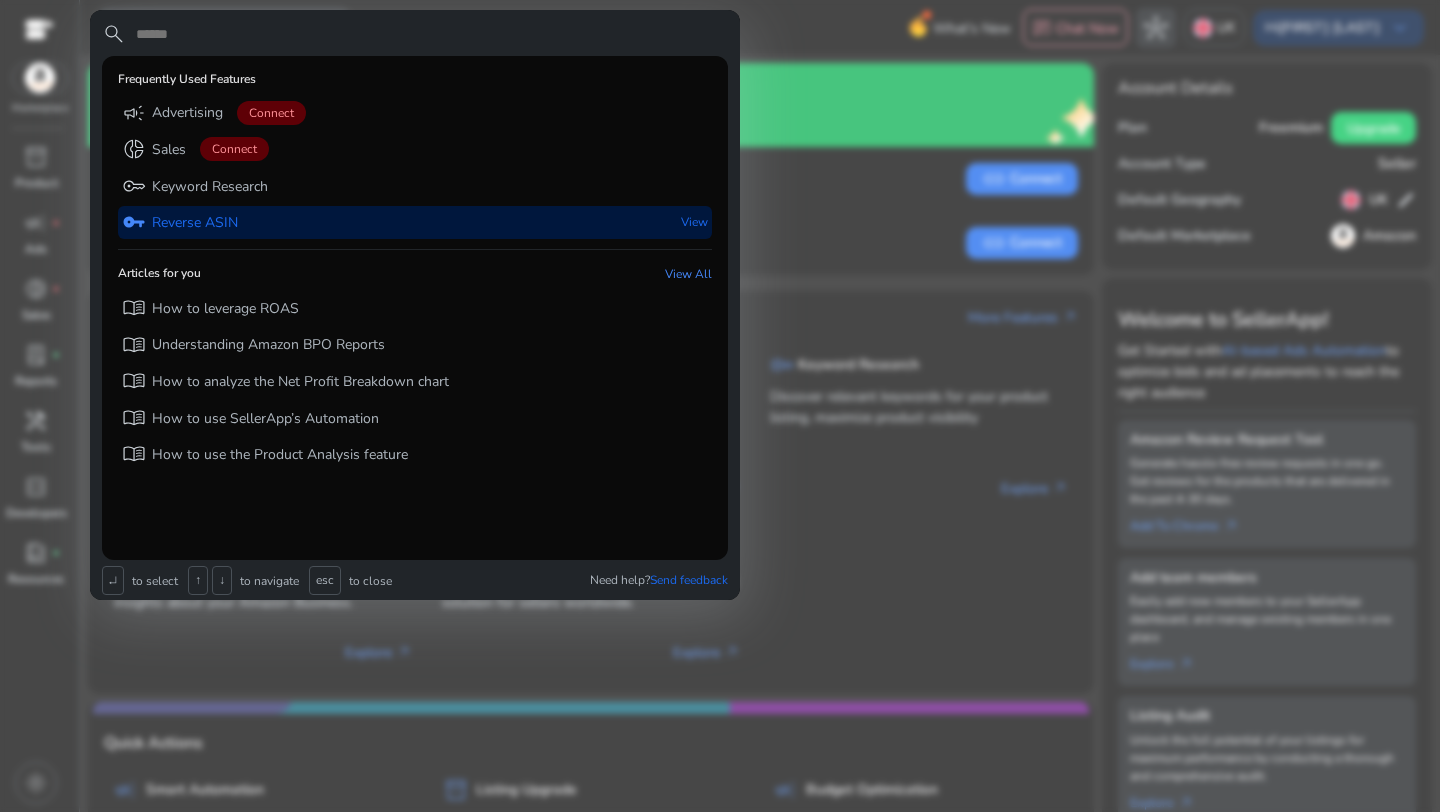 click on "Reverse ASIN" at bounding box center [195, 223] 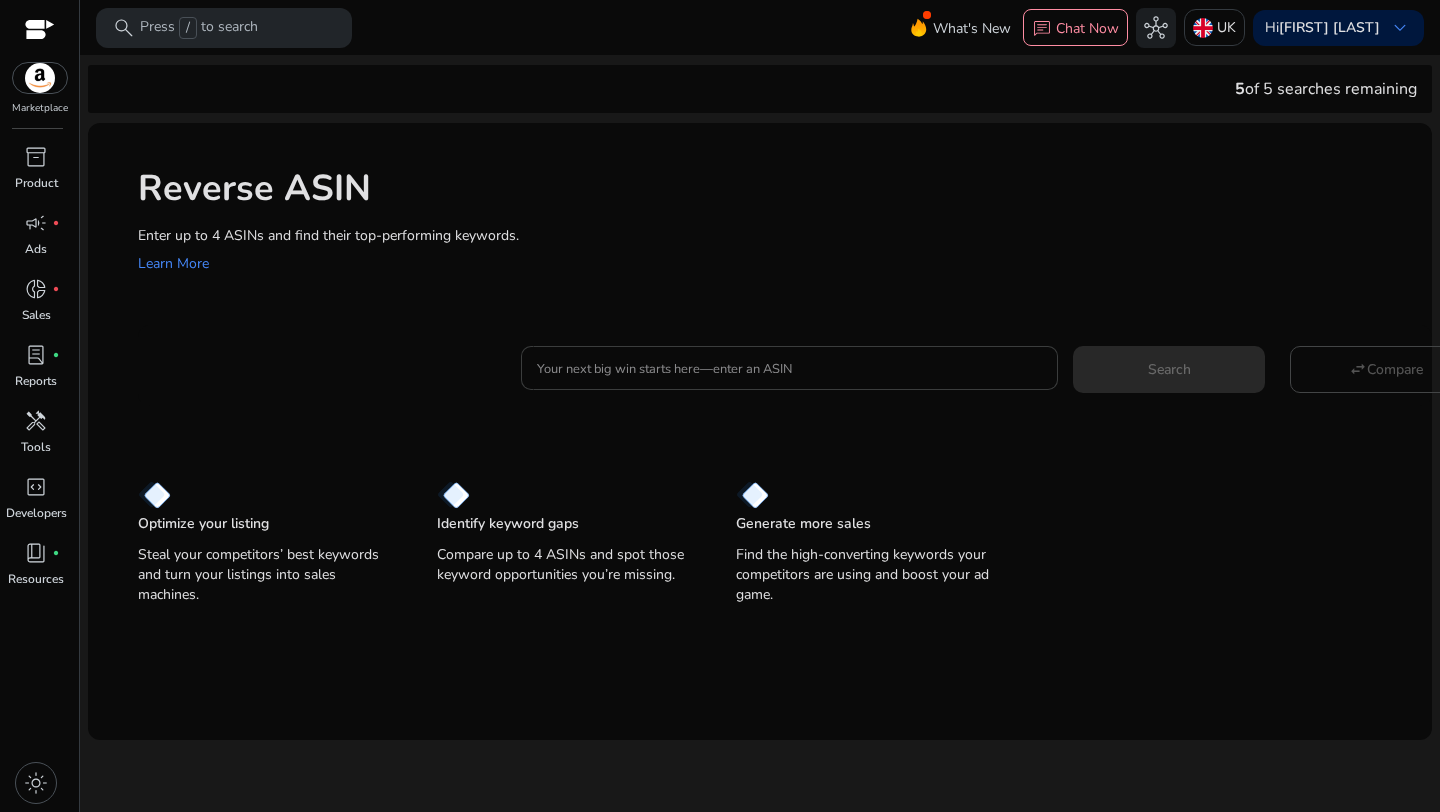 click 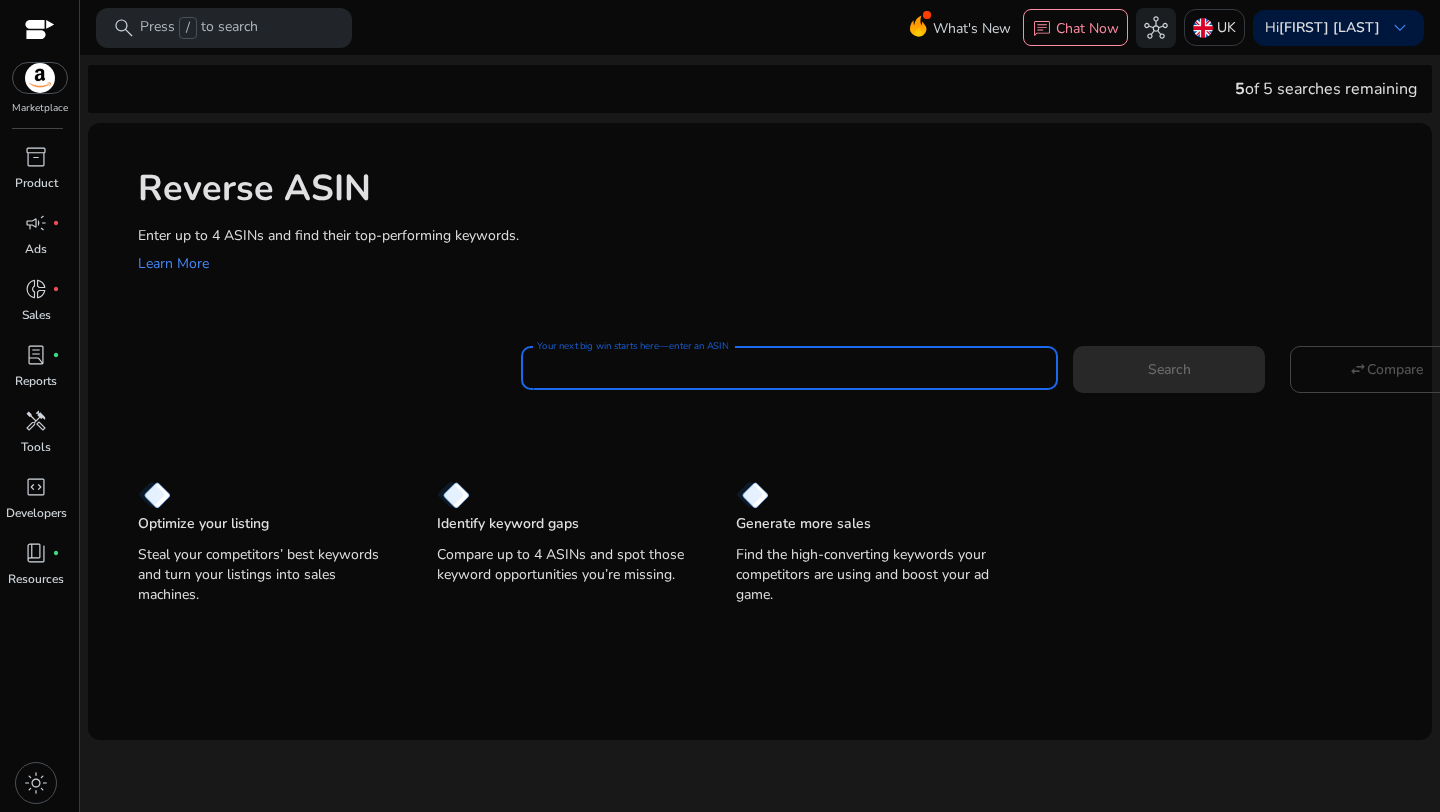 scroll, scrollTop: 0, scrollLeft: 0, axis: both 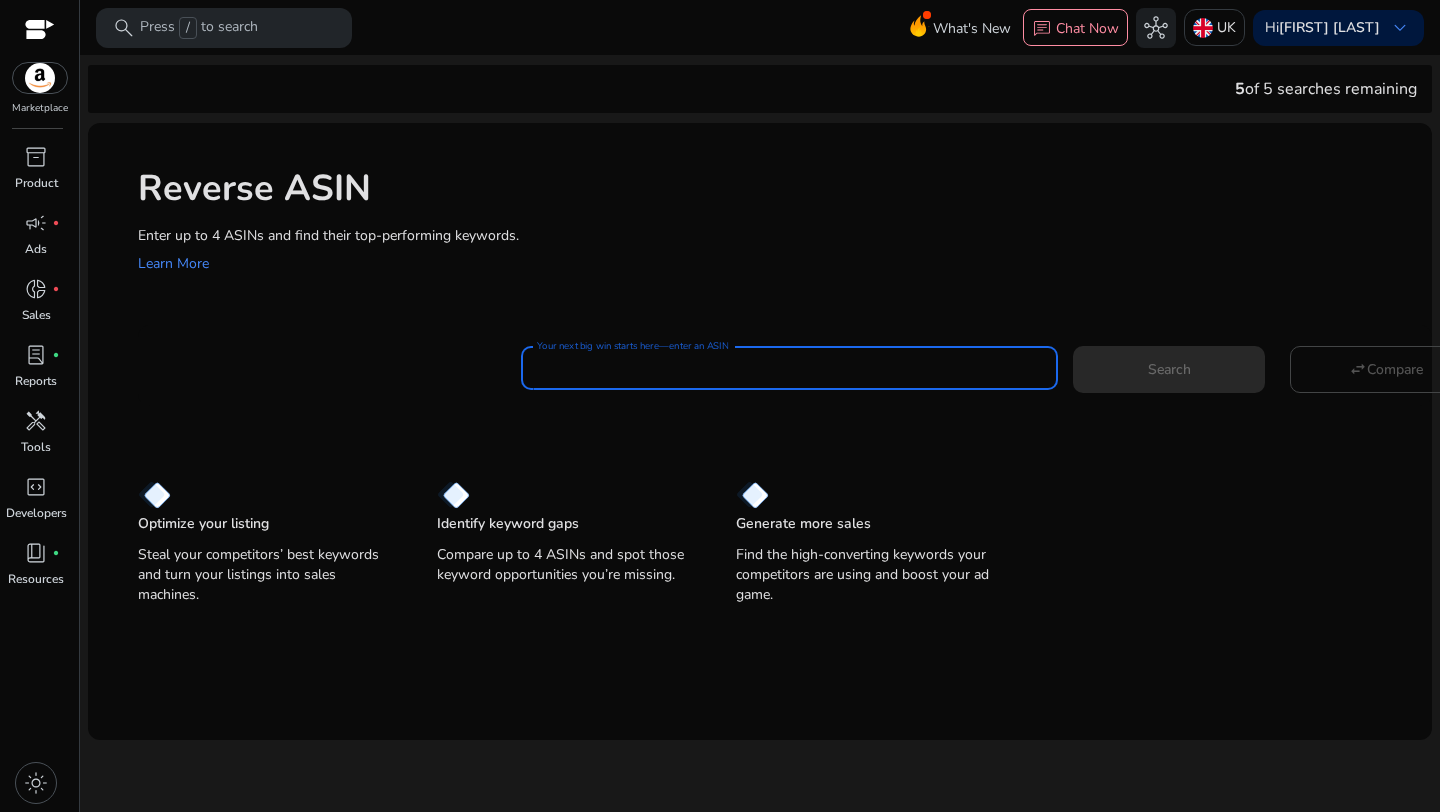 paste on "**********" 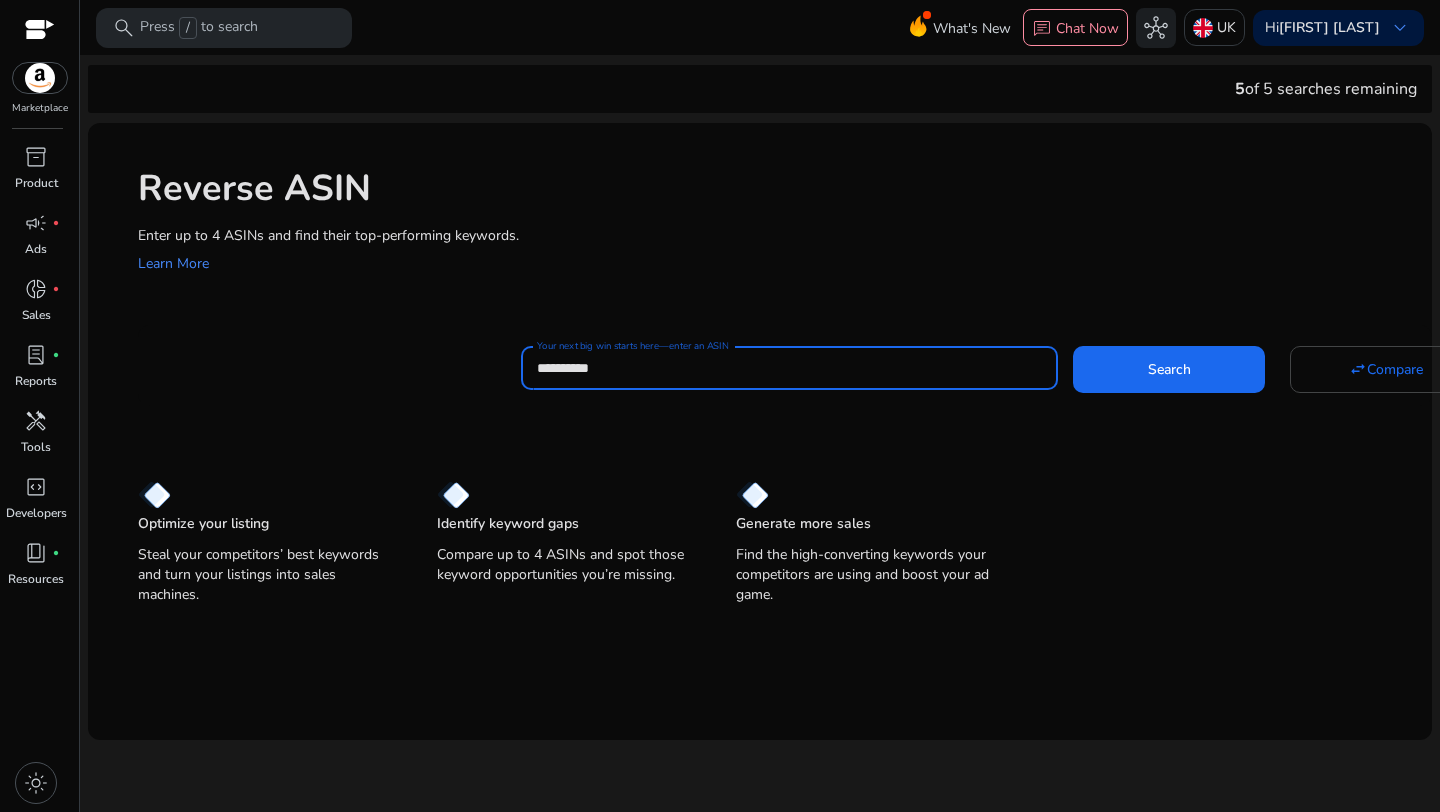 type on "**********" 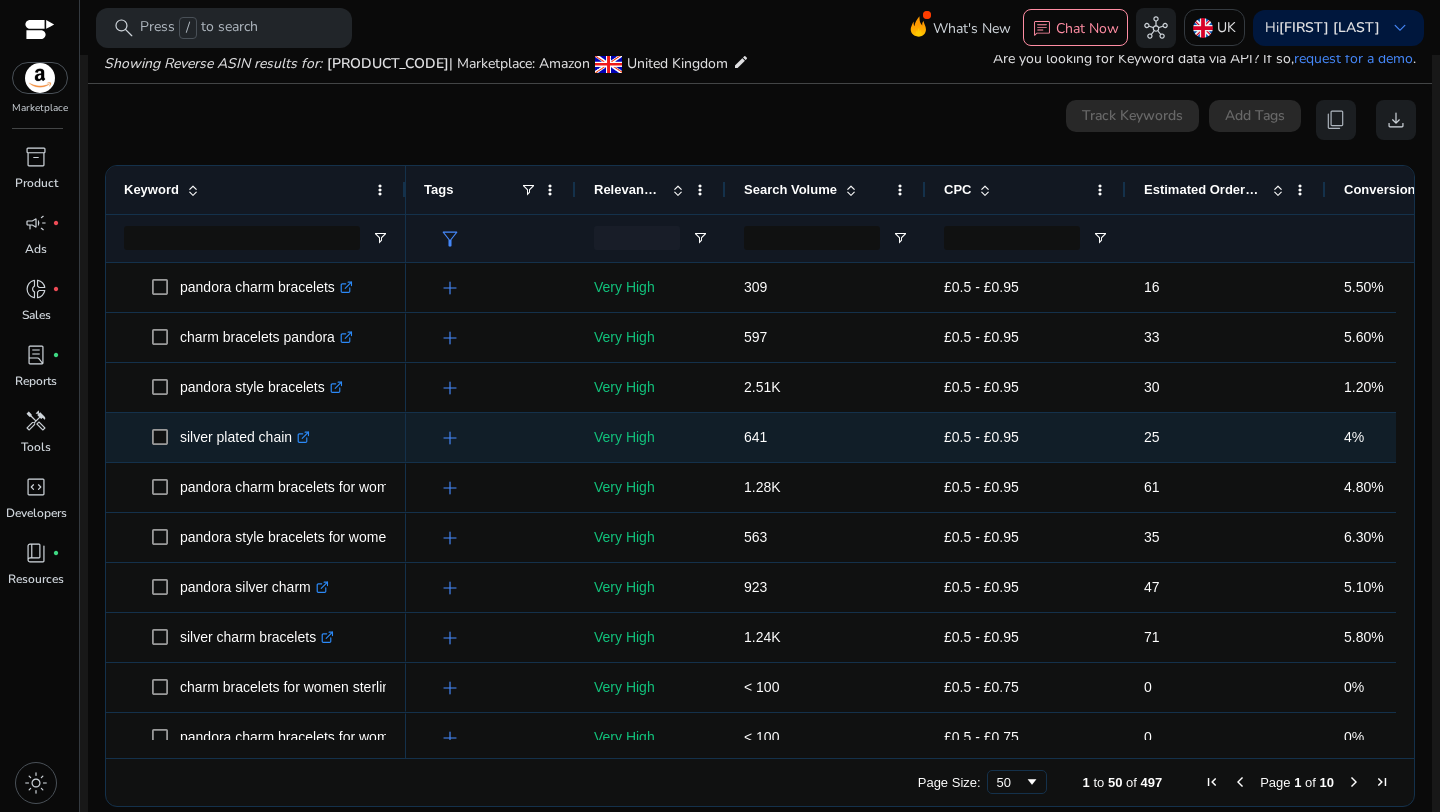 scroll, scrollTop: 214, scrollLeft: 0, axis: vertical 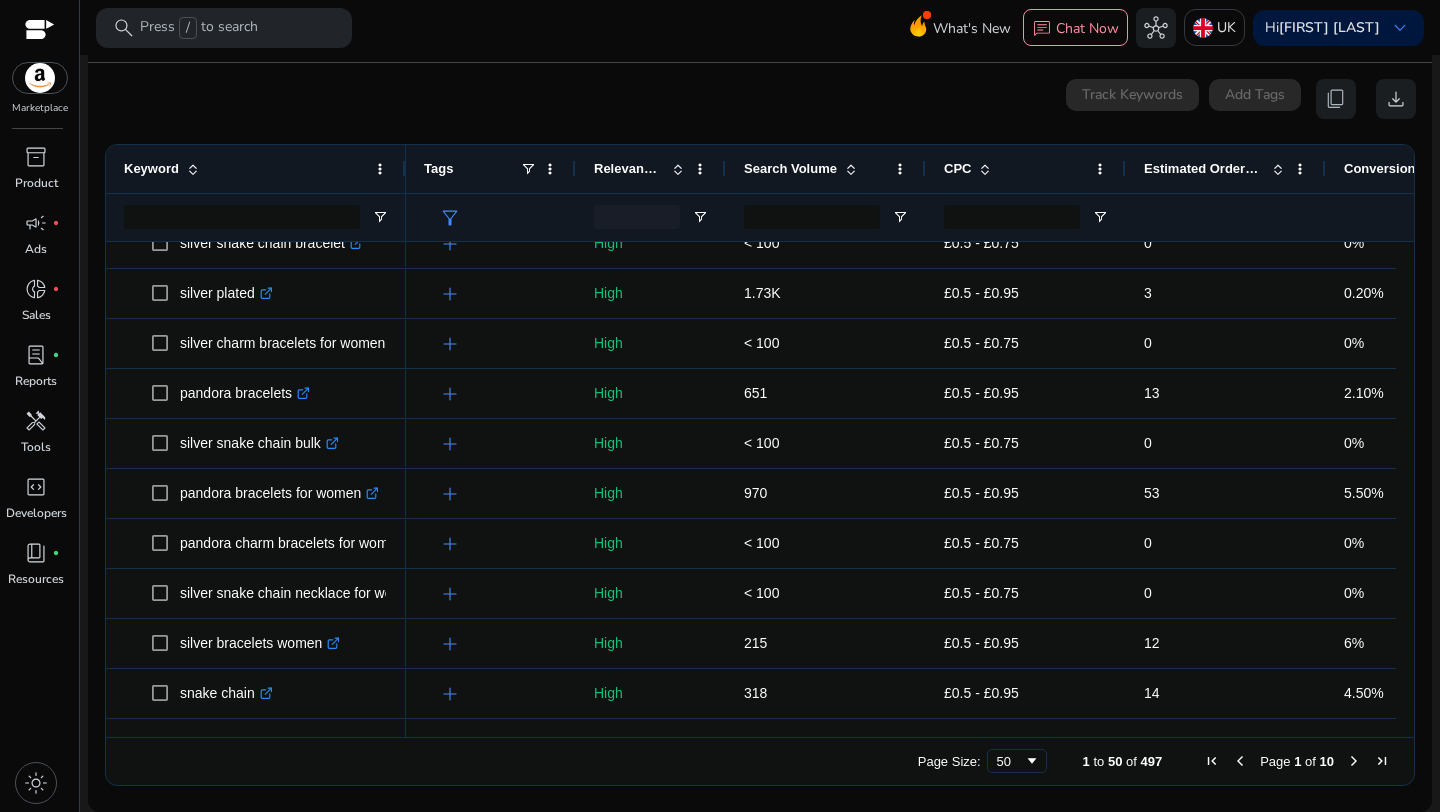 click at bounding box center (1354, 761) 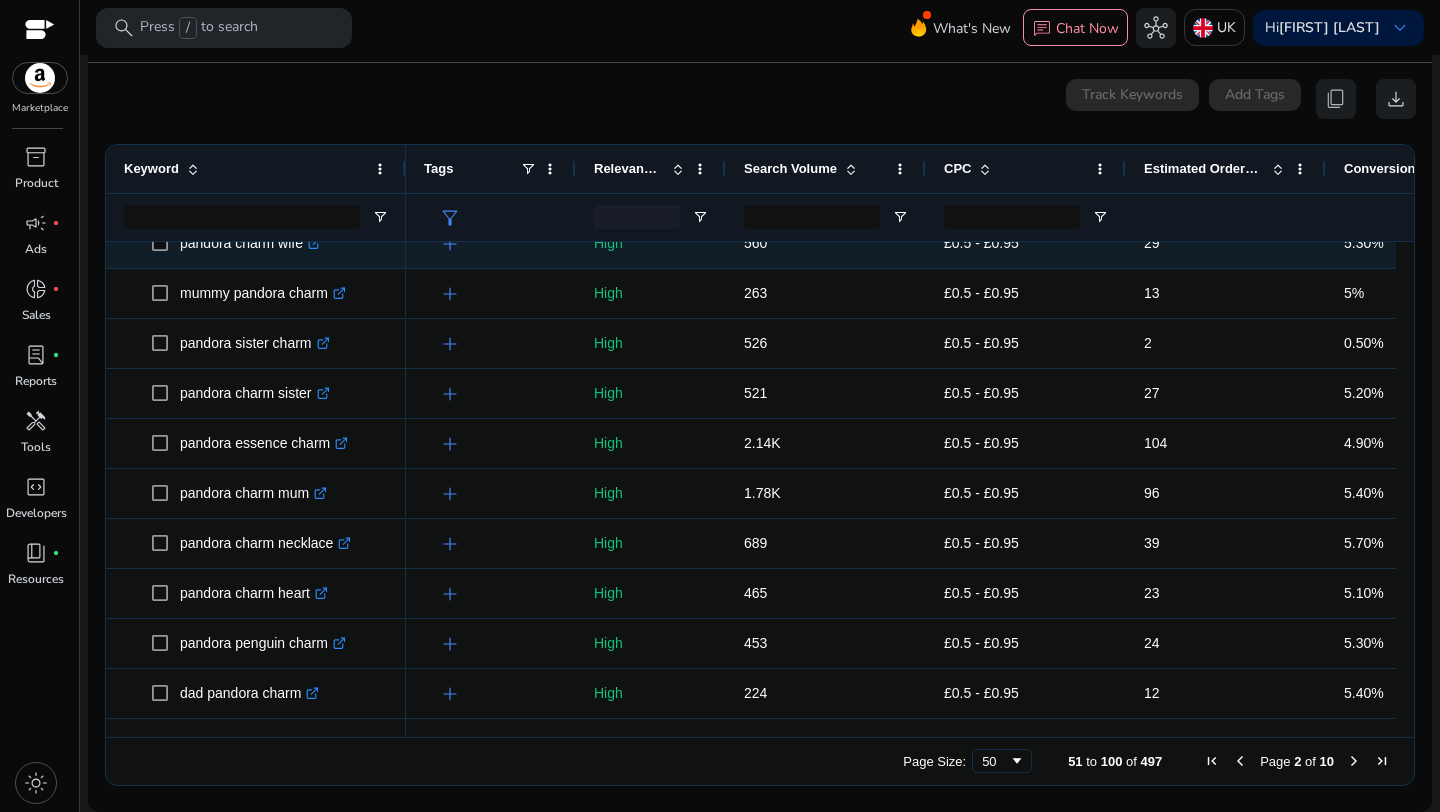 scroll, scrollTop: 1899, scrollLeft: 0, axis: vertical 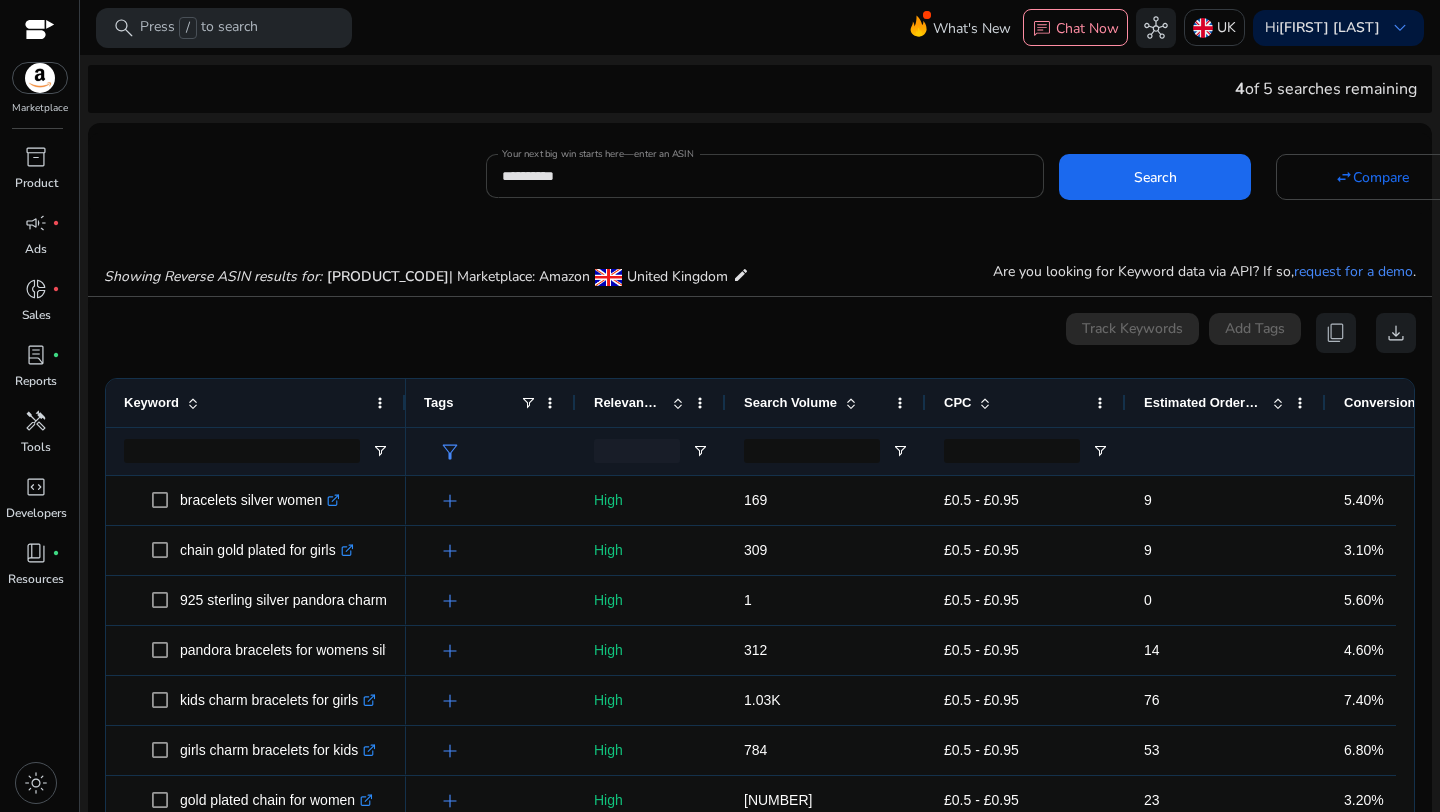 click on "**********" at bounding box center (765, 176) 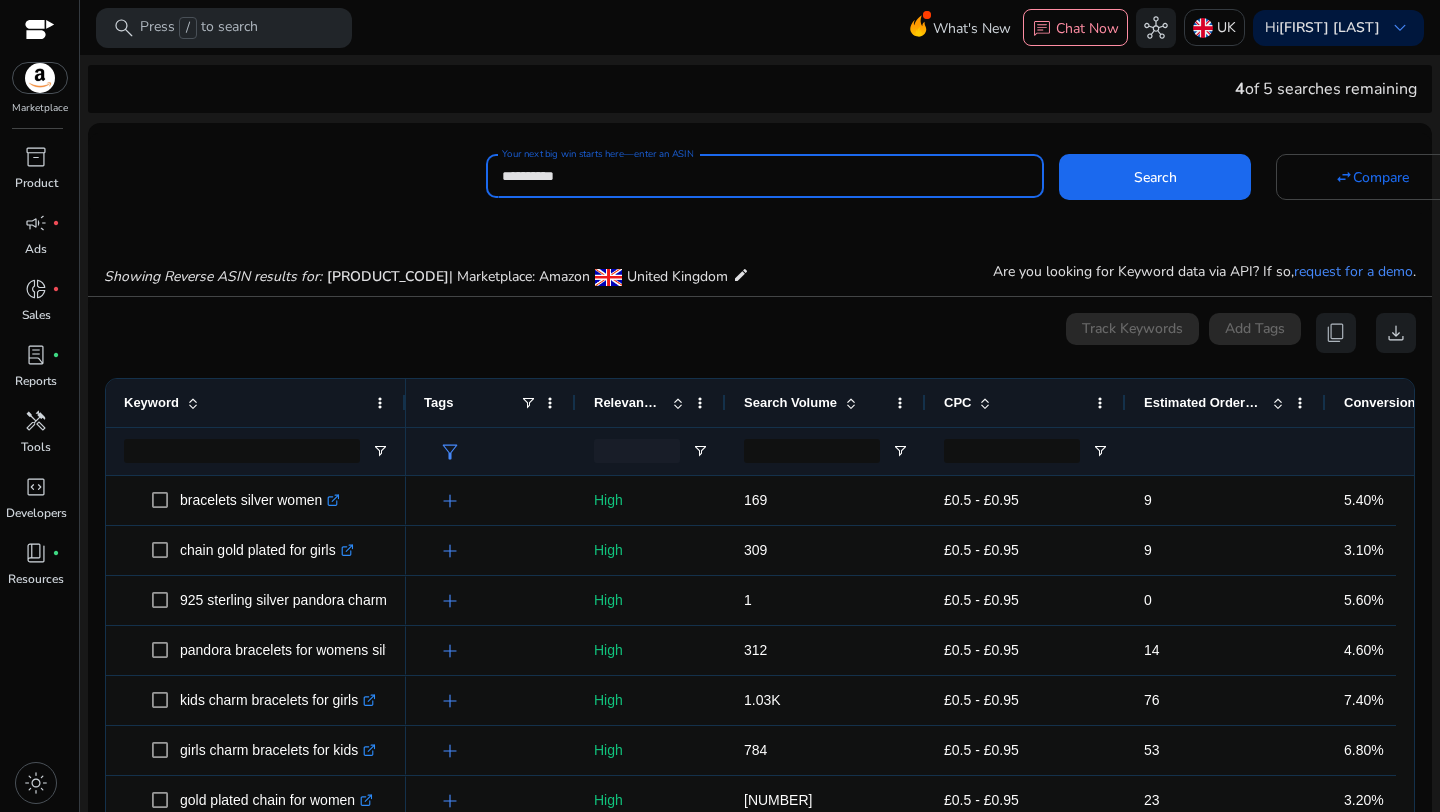 click on "**********" at bounding box center (765, 176) 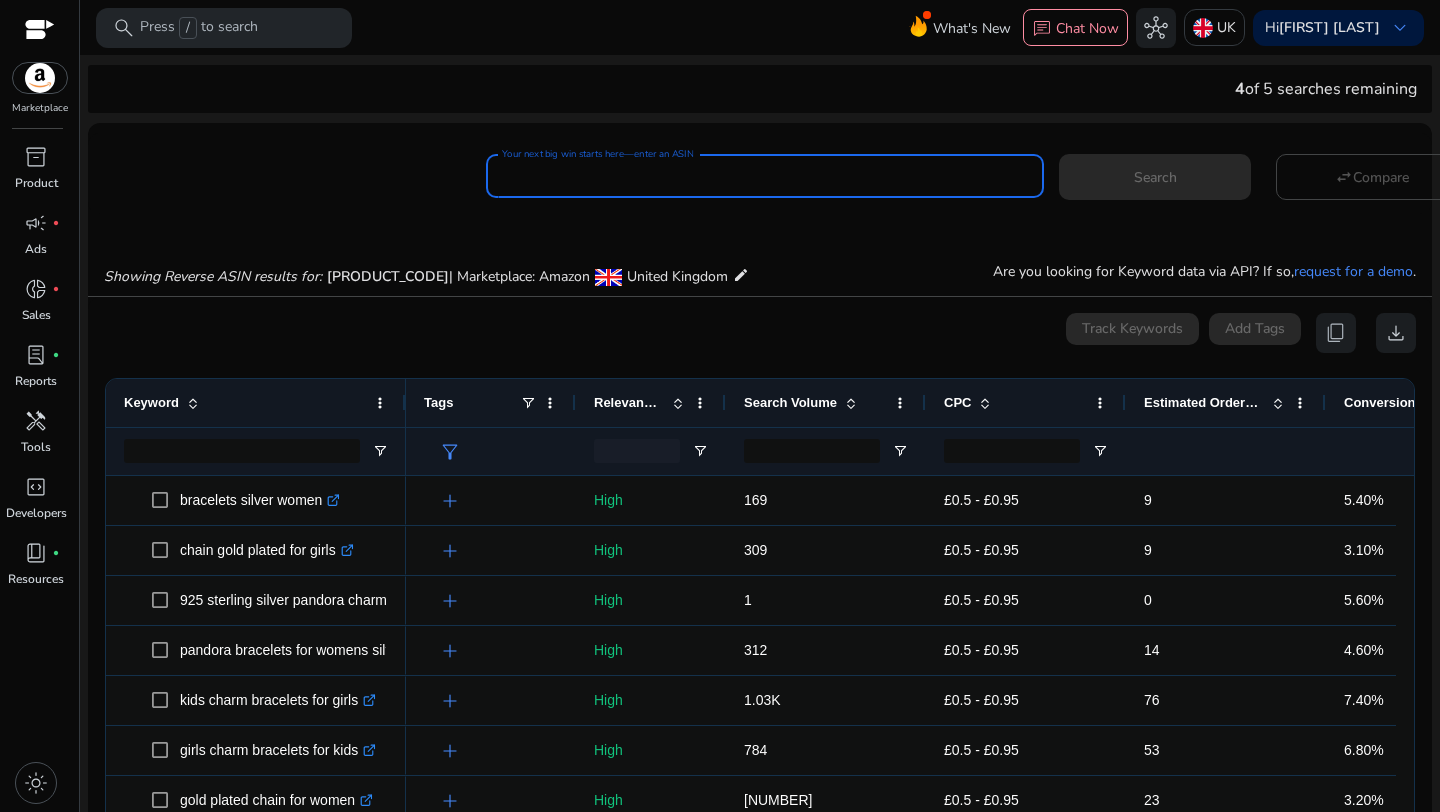paste on "**********" 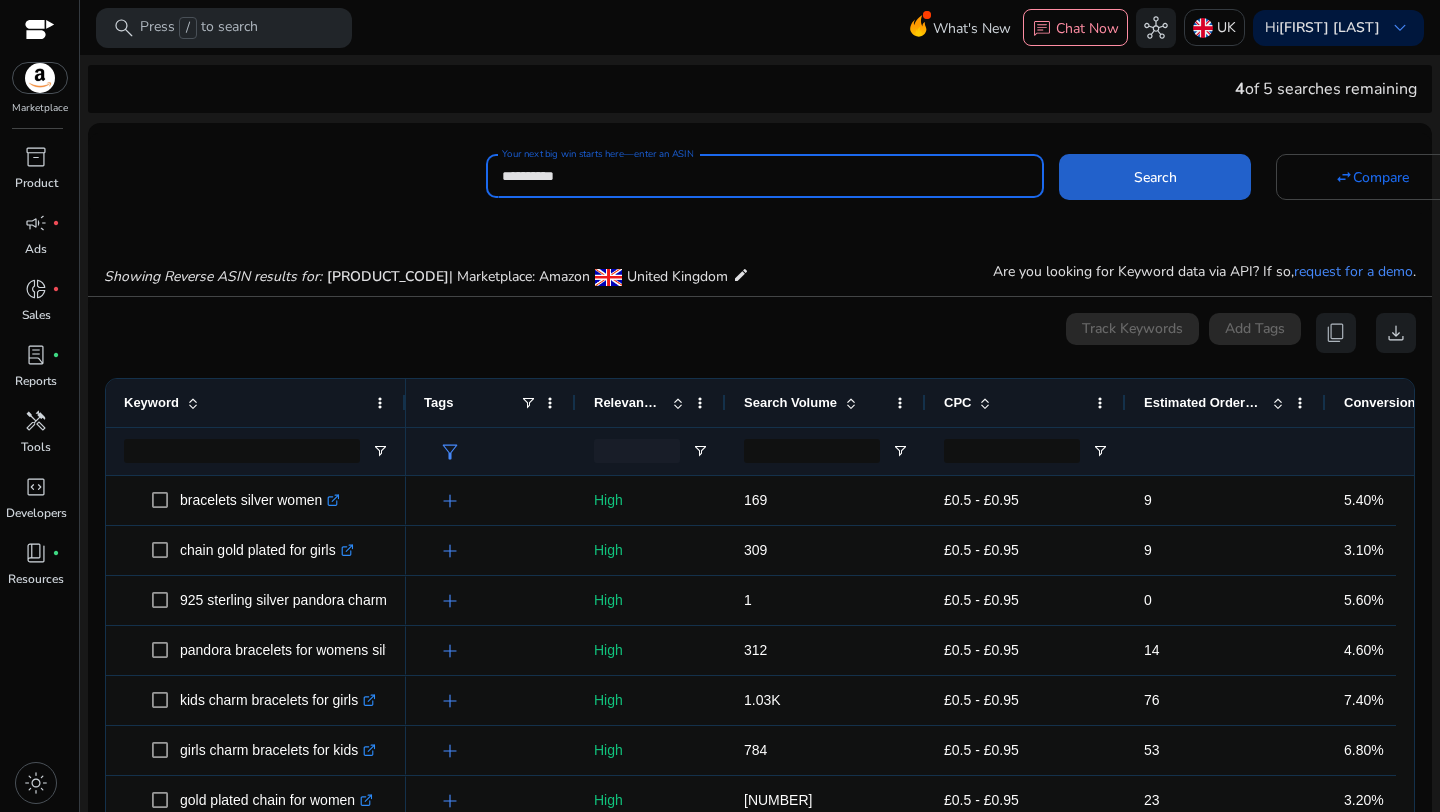 type on "**********" 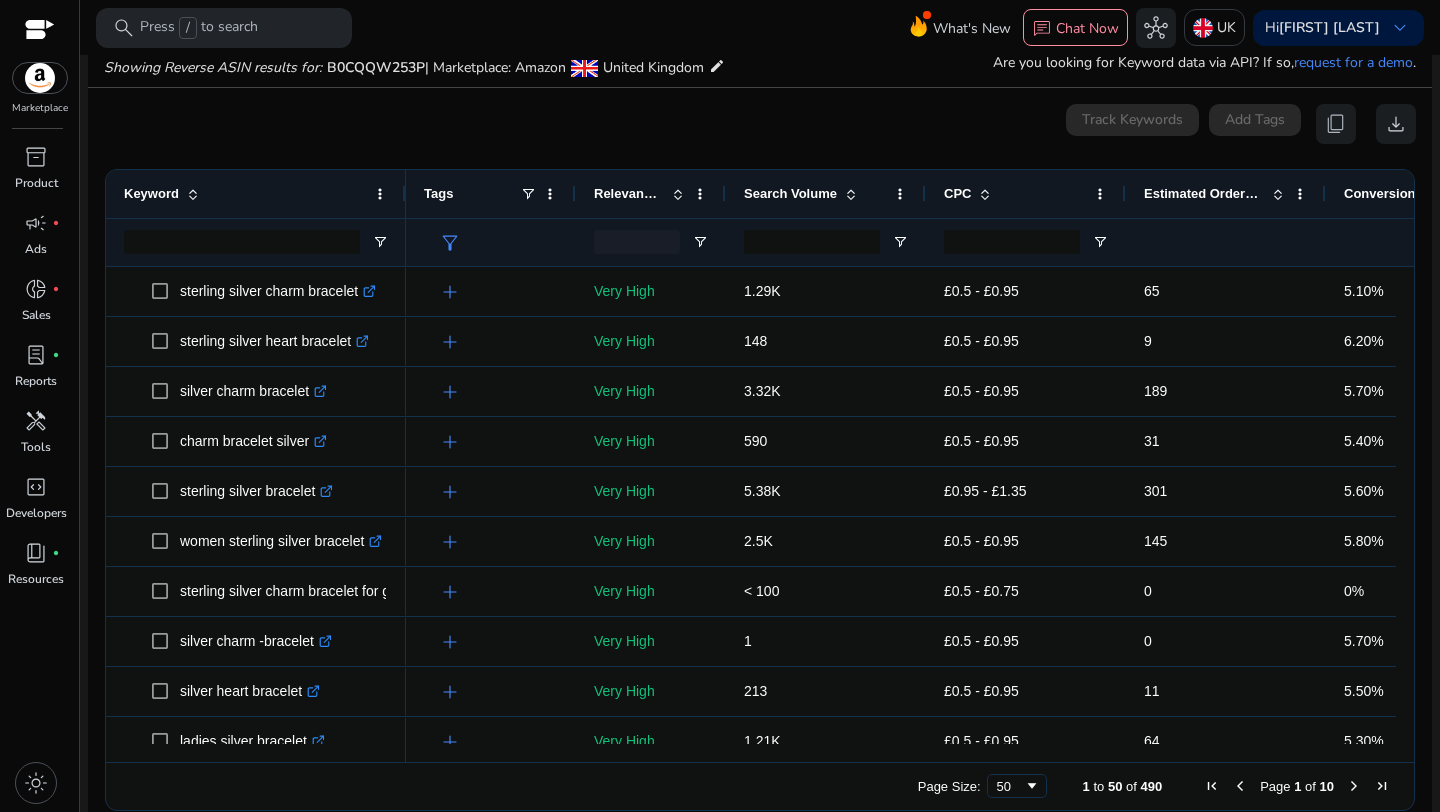 scroll, scrollTop: 214, scrollLeft: 0, axis: vertical 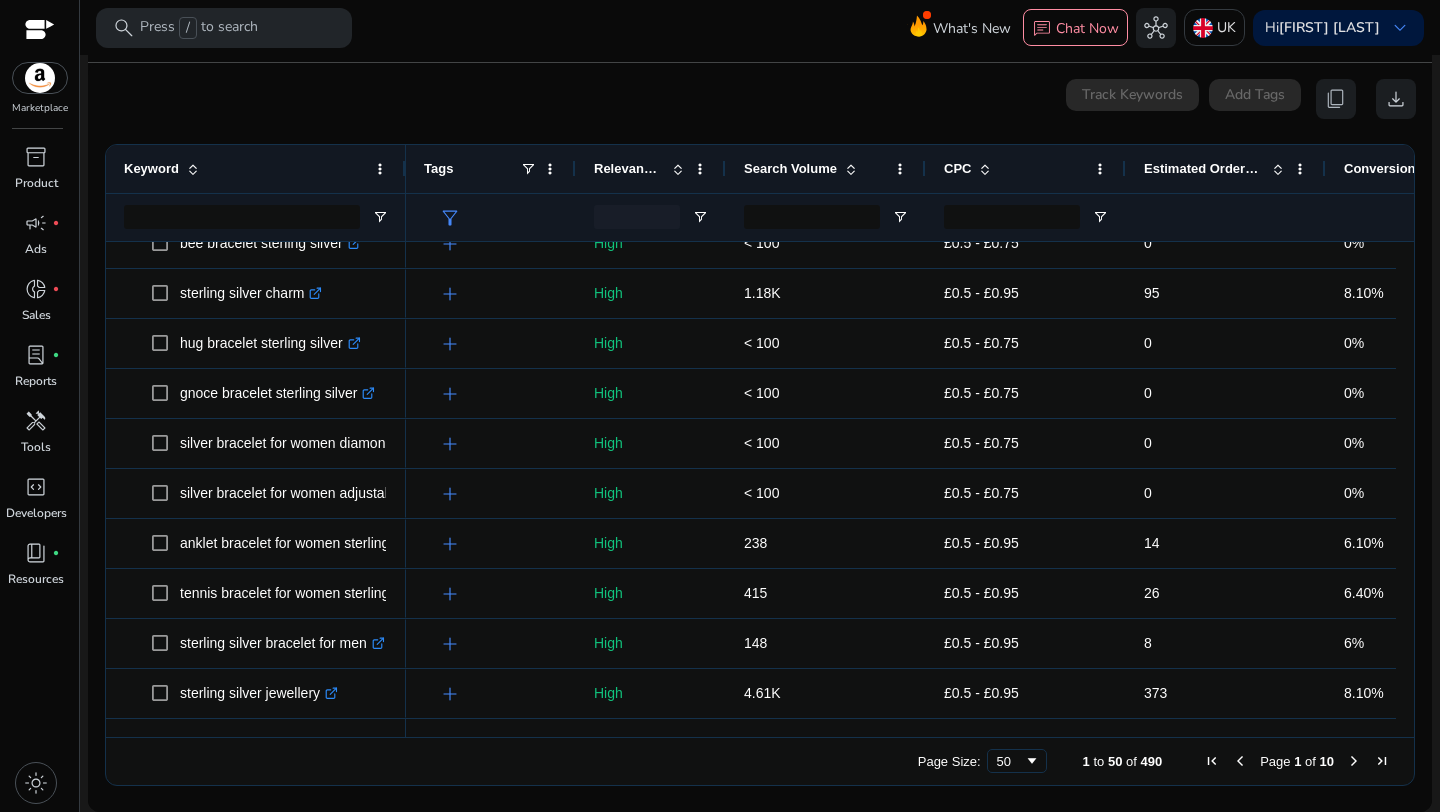 click at bounding box center (1354, 761) 